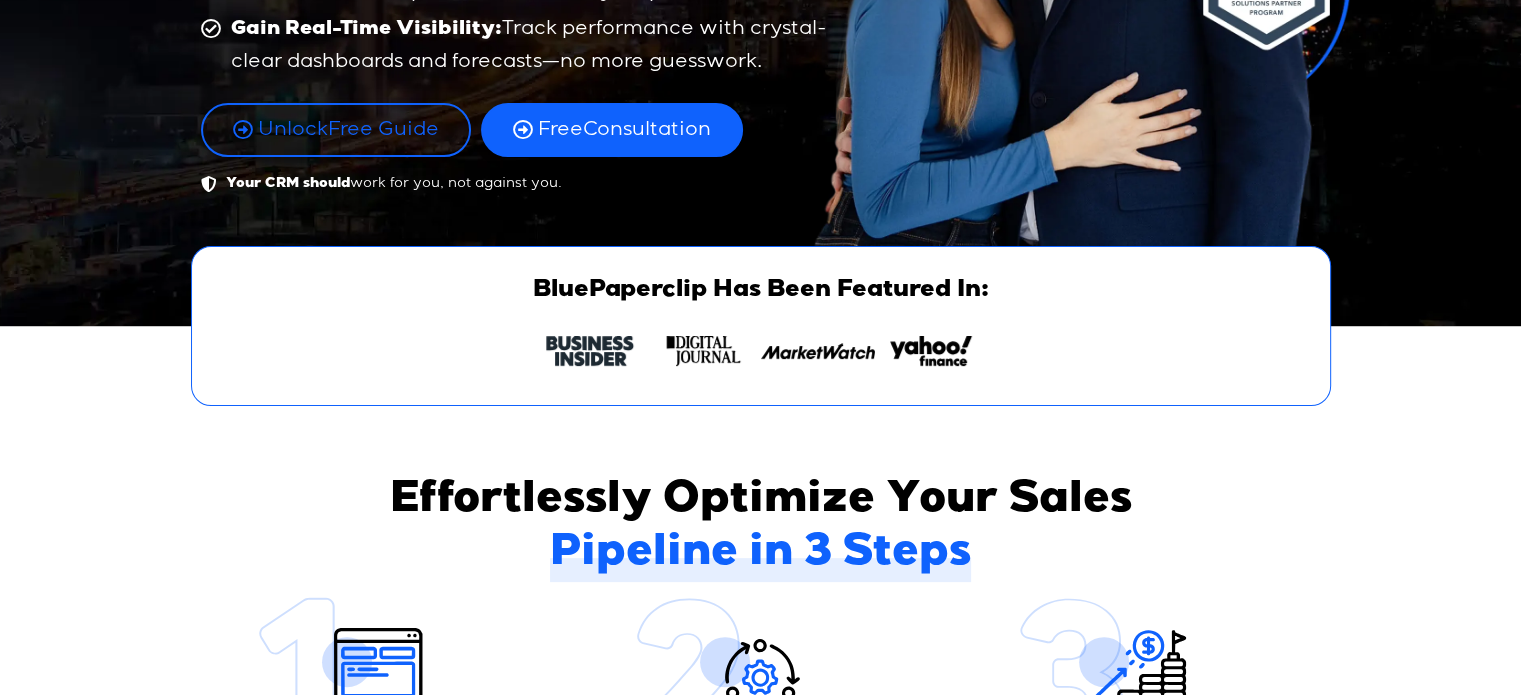 scroll, scrollTop: 700, scrollLeft: 0, axis: vertical 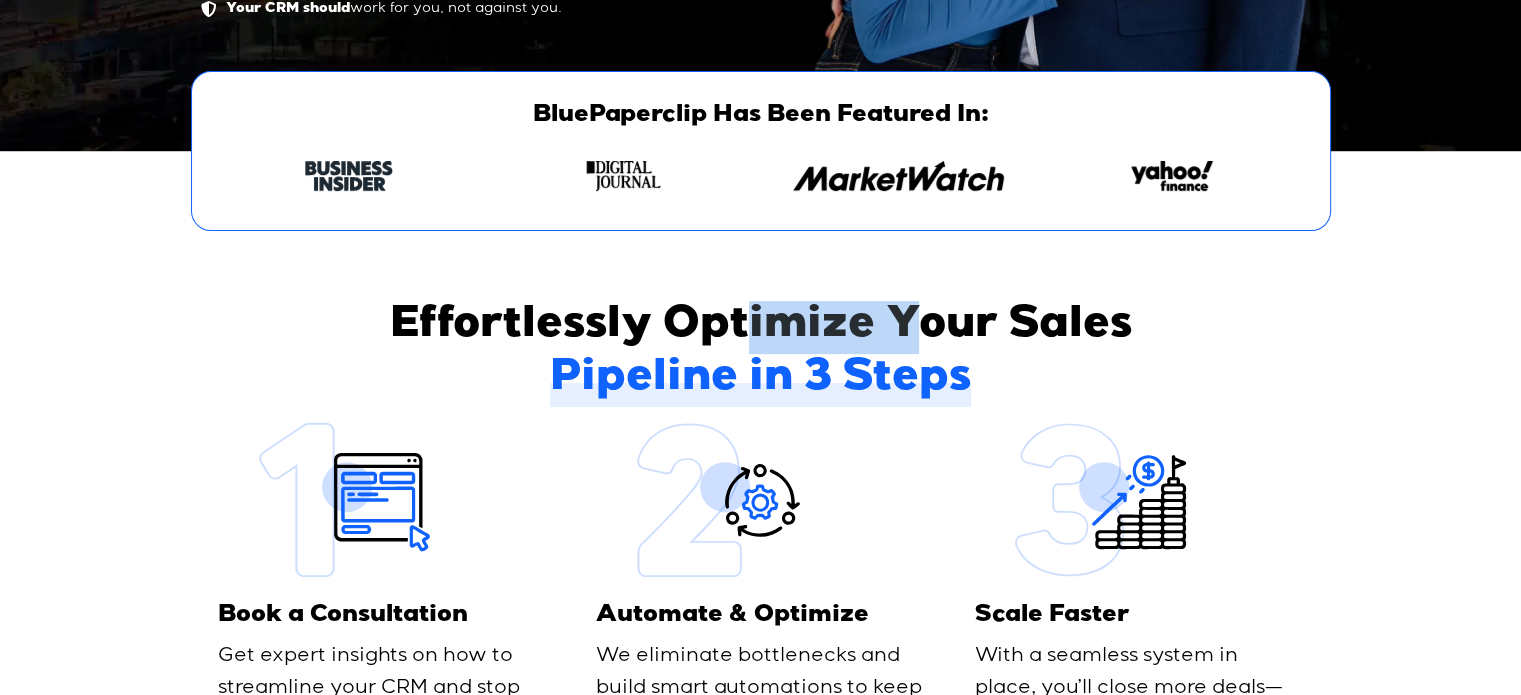 drag, startPoint x: 747, startPoint y: 332, endPoint x: 922, endPoint y: 339, distance: 175.13994 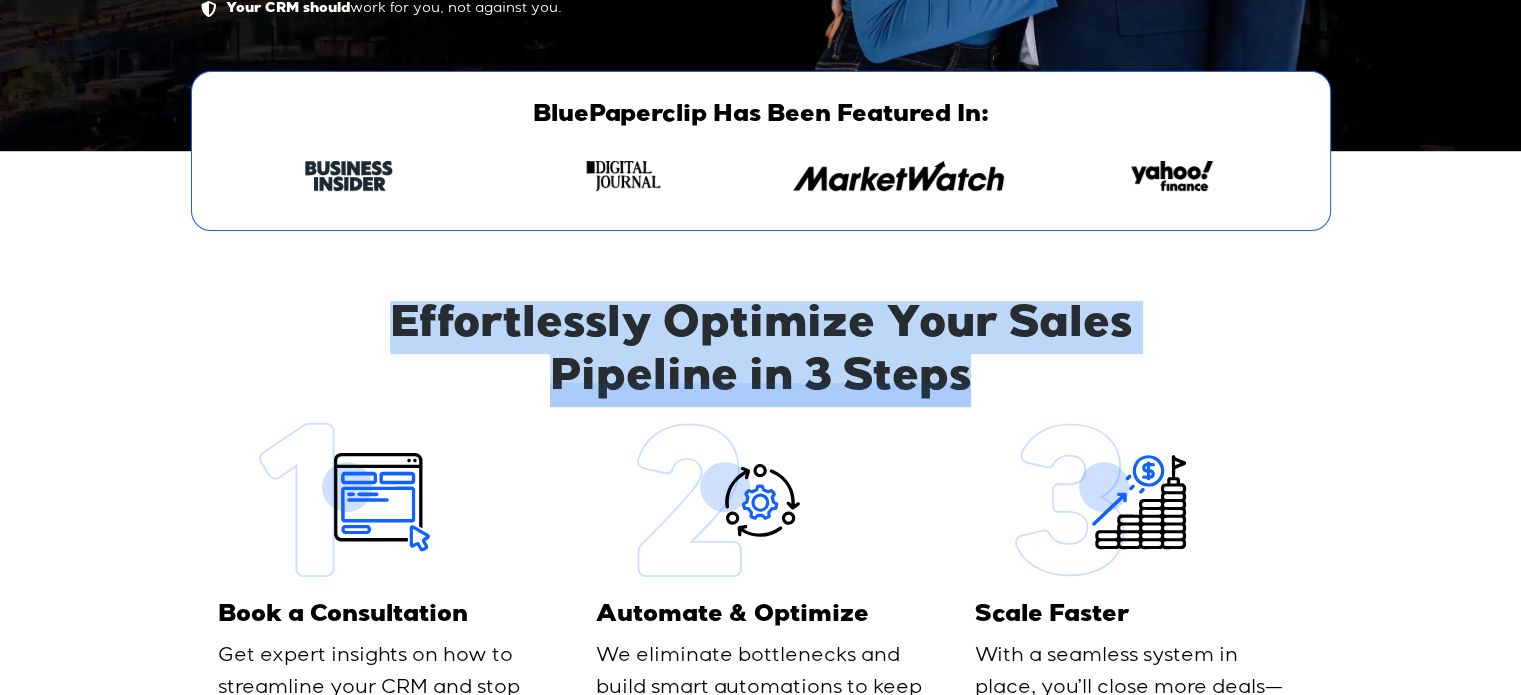 drag, startPoint x: 387, startPoint y: 306, endPoint x: 986, endPoint y: 383, distance: 603.92883 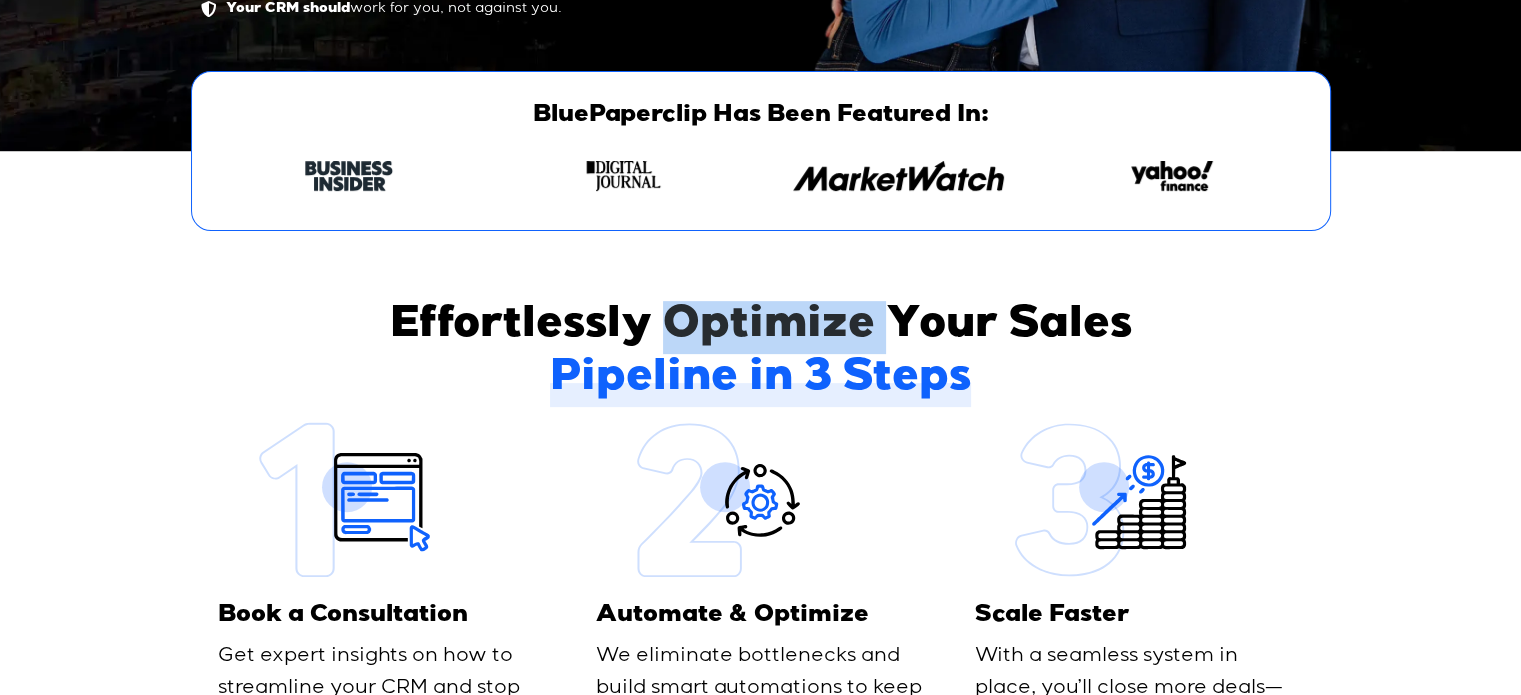 click on "Effortlessly Optimize Your Sales
Pipeline in 3 Steps" at bounding box center [760, 354] 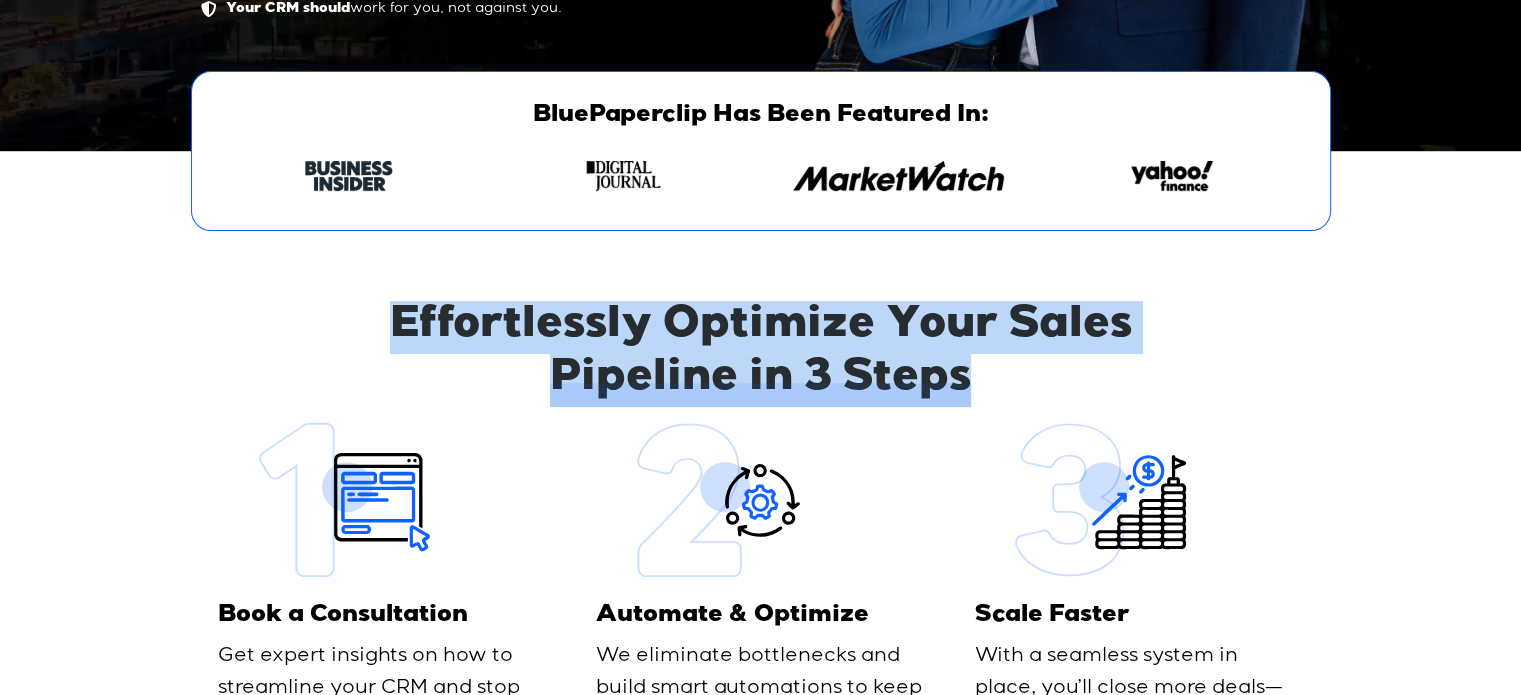 click on "Effortlessly Optimize Your Sales
Pipeline in 3 Steps" at bounding box center [760, 354] 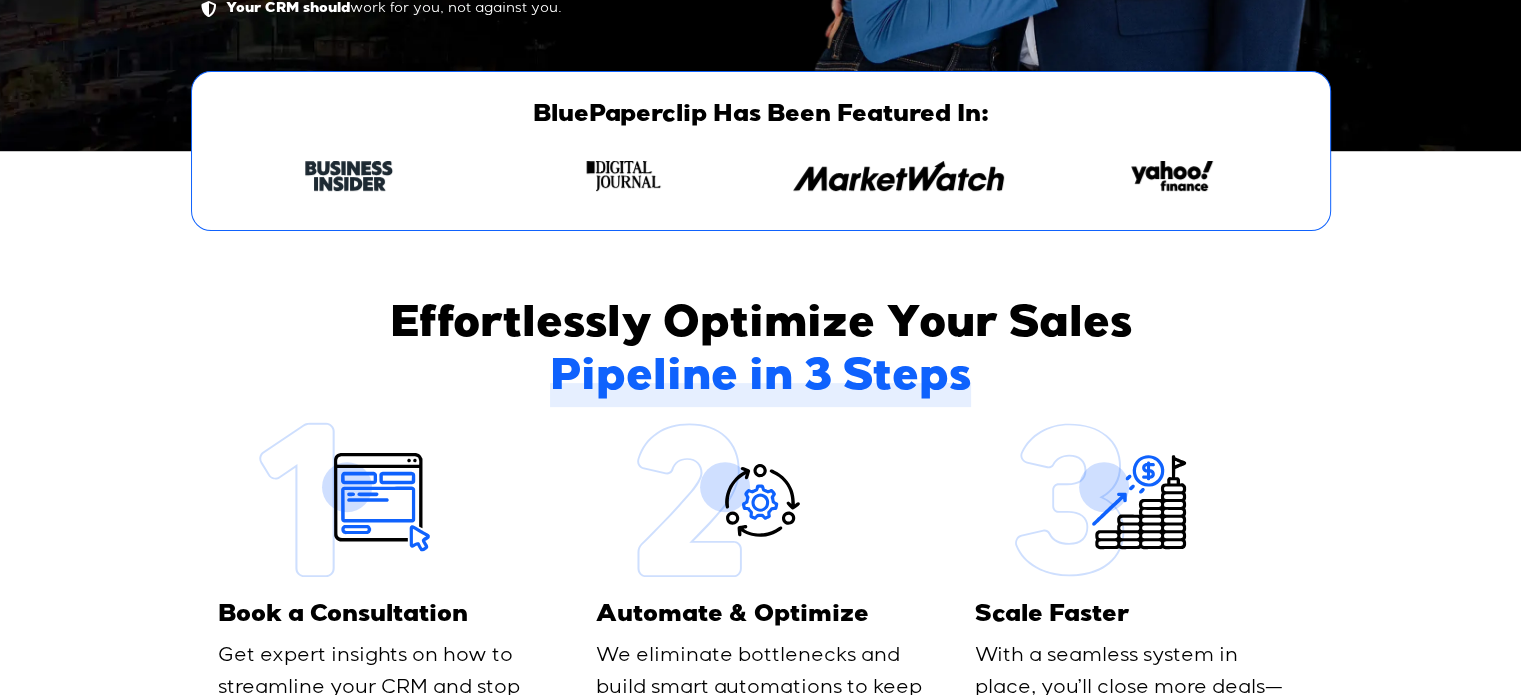 click on "Effortlessly Optimize Your Sales
Pipeline in 3 Steps
Book a Consultation
Get expert insights on how to streamline your CRM and stop losing deals.
Automate & Optimize
We eliminate bottlenecks and build smart automations to keep your pipeline flowing.
Scale Faster
With a seamless system in place, you’ll close more deals—without the busywork.
Free Consultation" at bounding box center (761, 576) 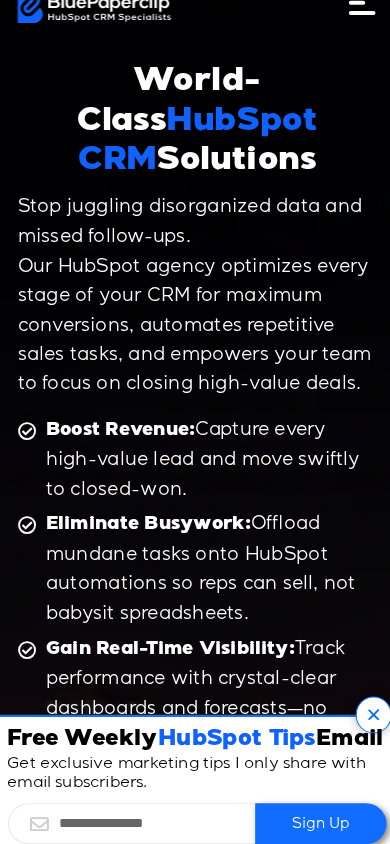 scroll, scrollTop: 0, scrollLeft: 0, axis: both 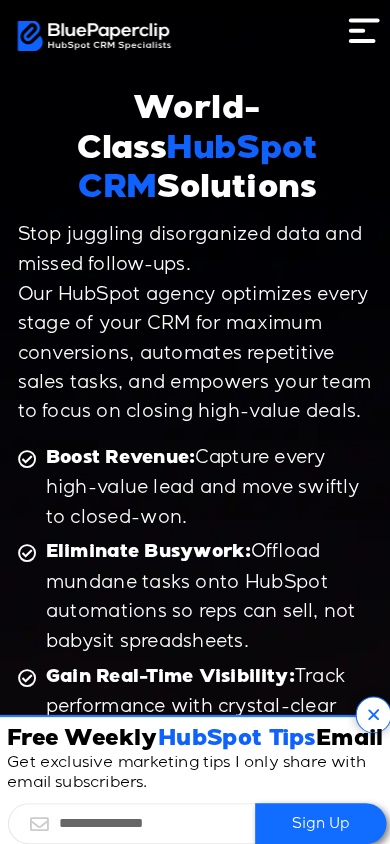 click 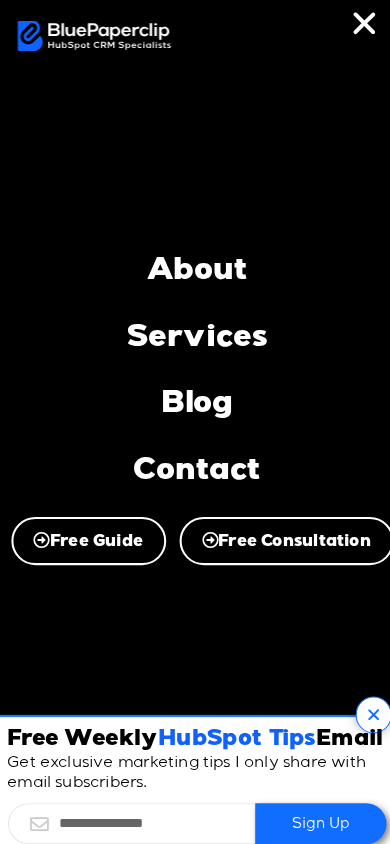 click 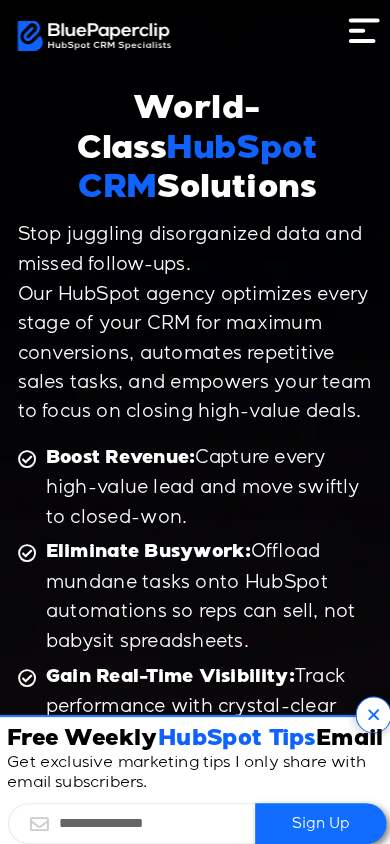click 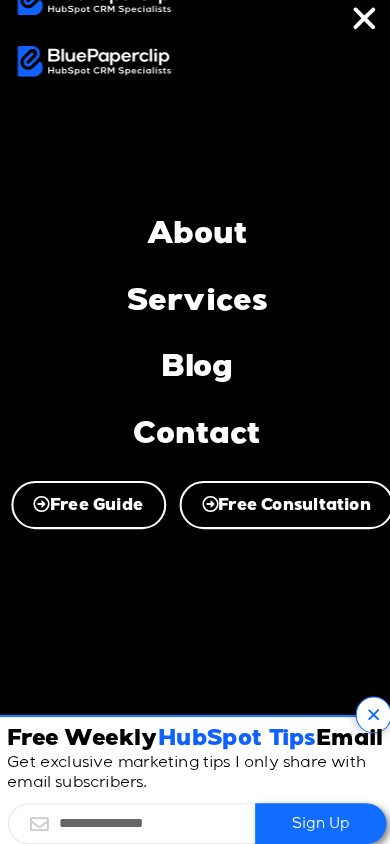 scroll, scrollTop: 0, scrollLeft: 0, axis: both 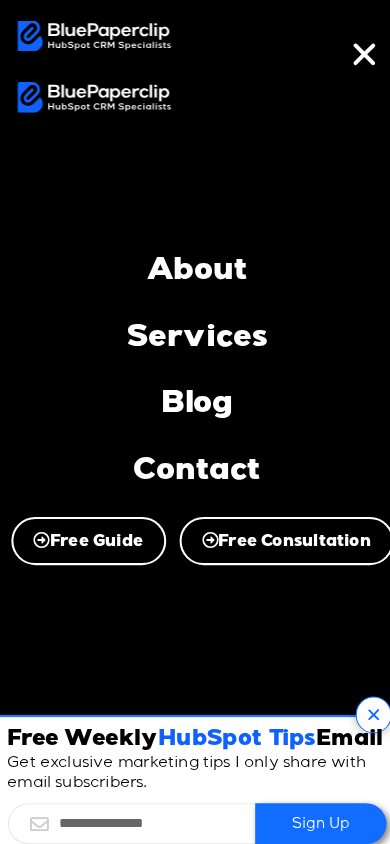 click 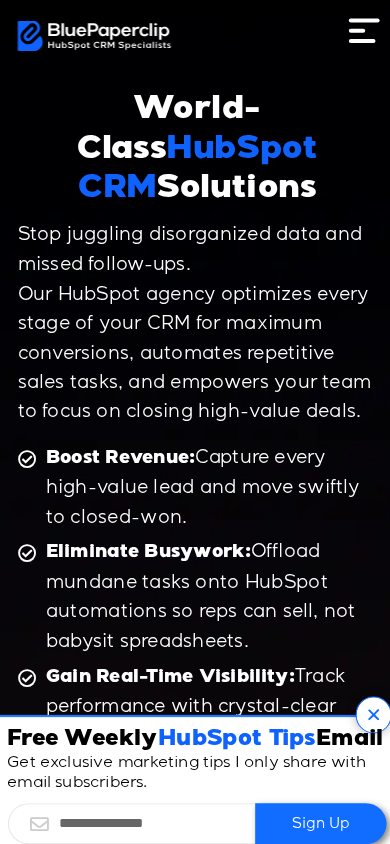 click 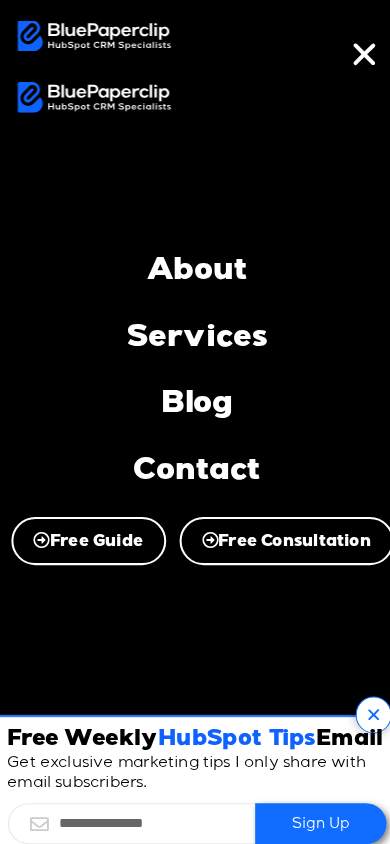 click 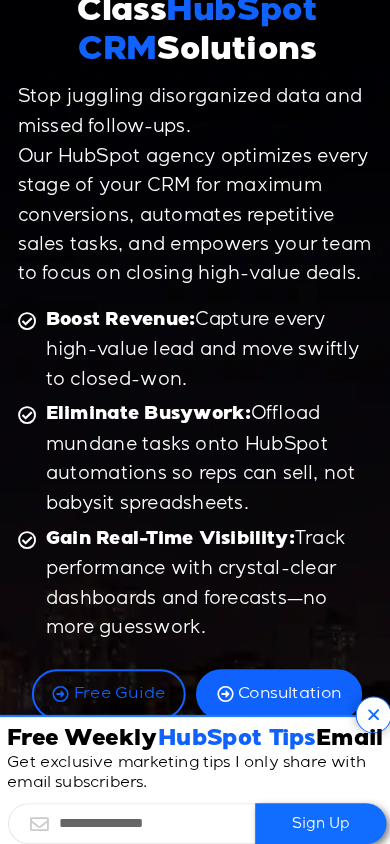 scroll, scrollTop: 0, scrollLeft: 0, axis: both 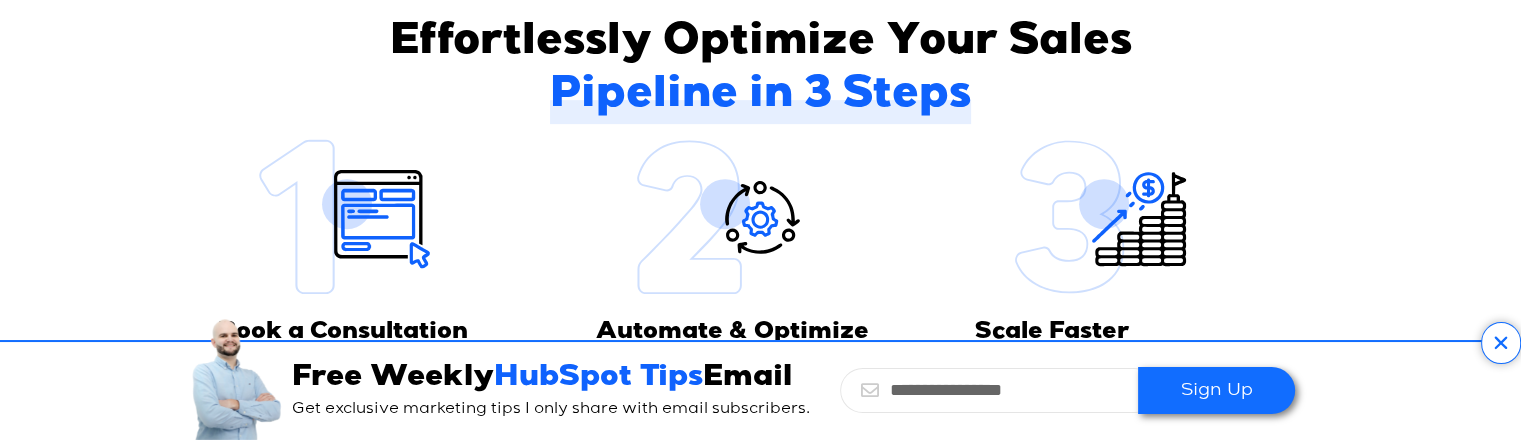 click at bounding box center [1501, 343] 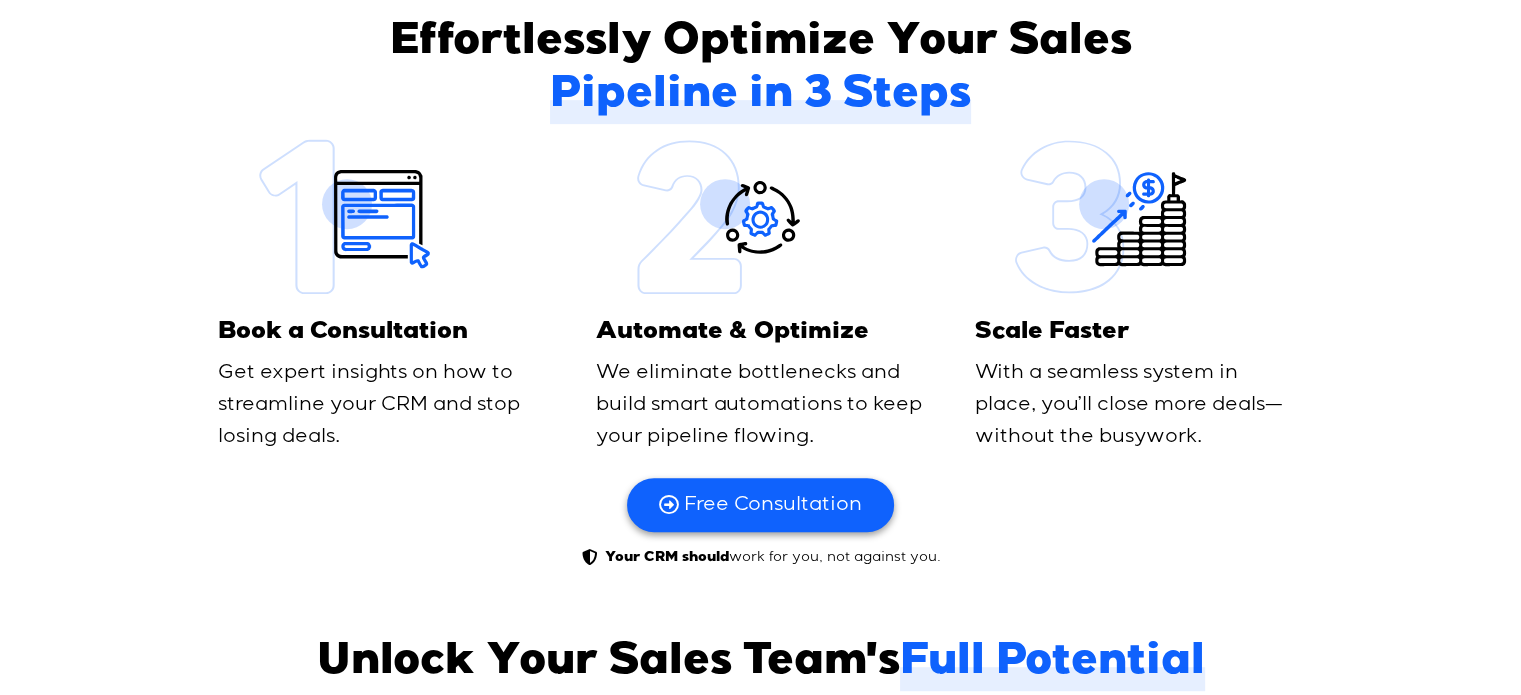 scroll, scrollTop: 983, scrollLeft: 0, axis: vertical 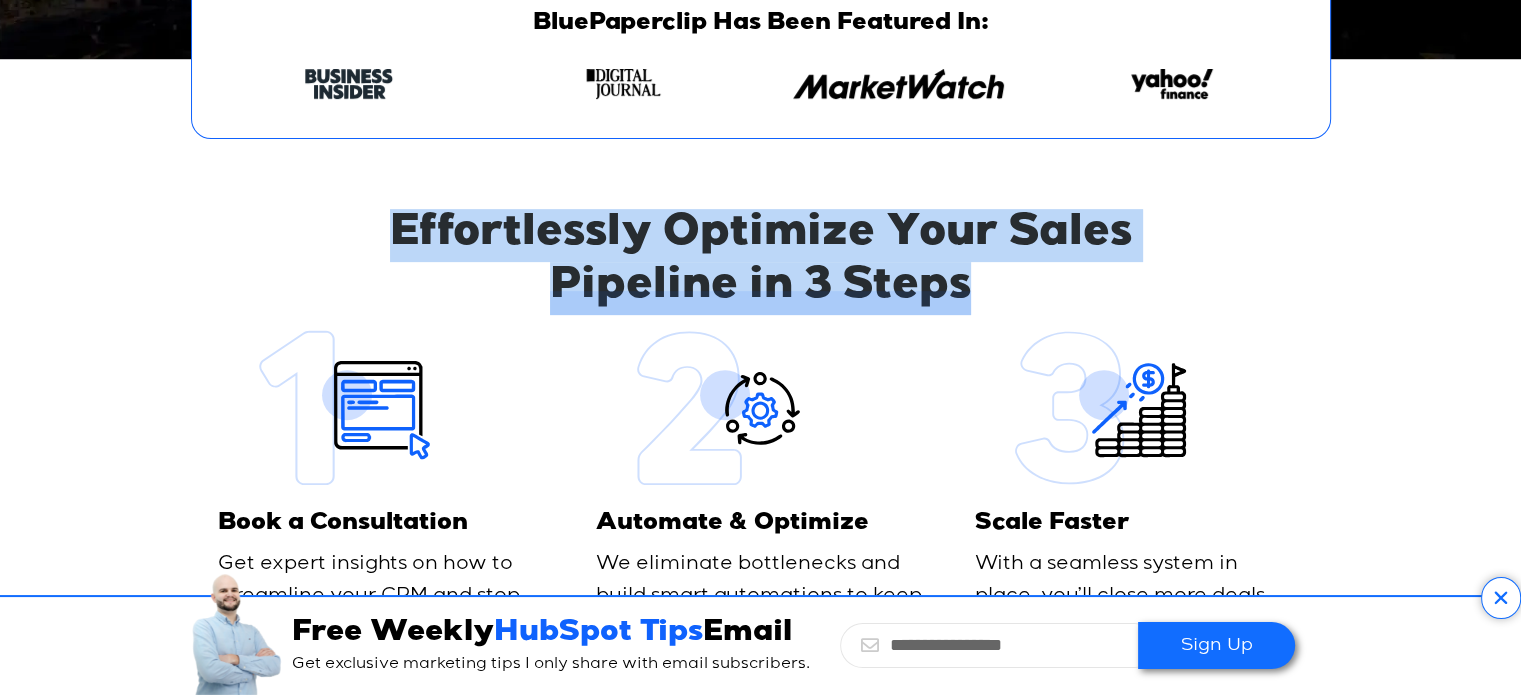 drag, startPoint x: 392, startPoint y: 236, endPoint x: 977, endPoint y: 290, distance: 587.487 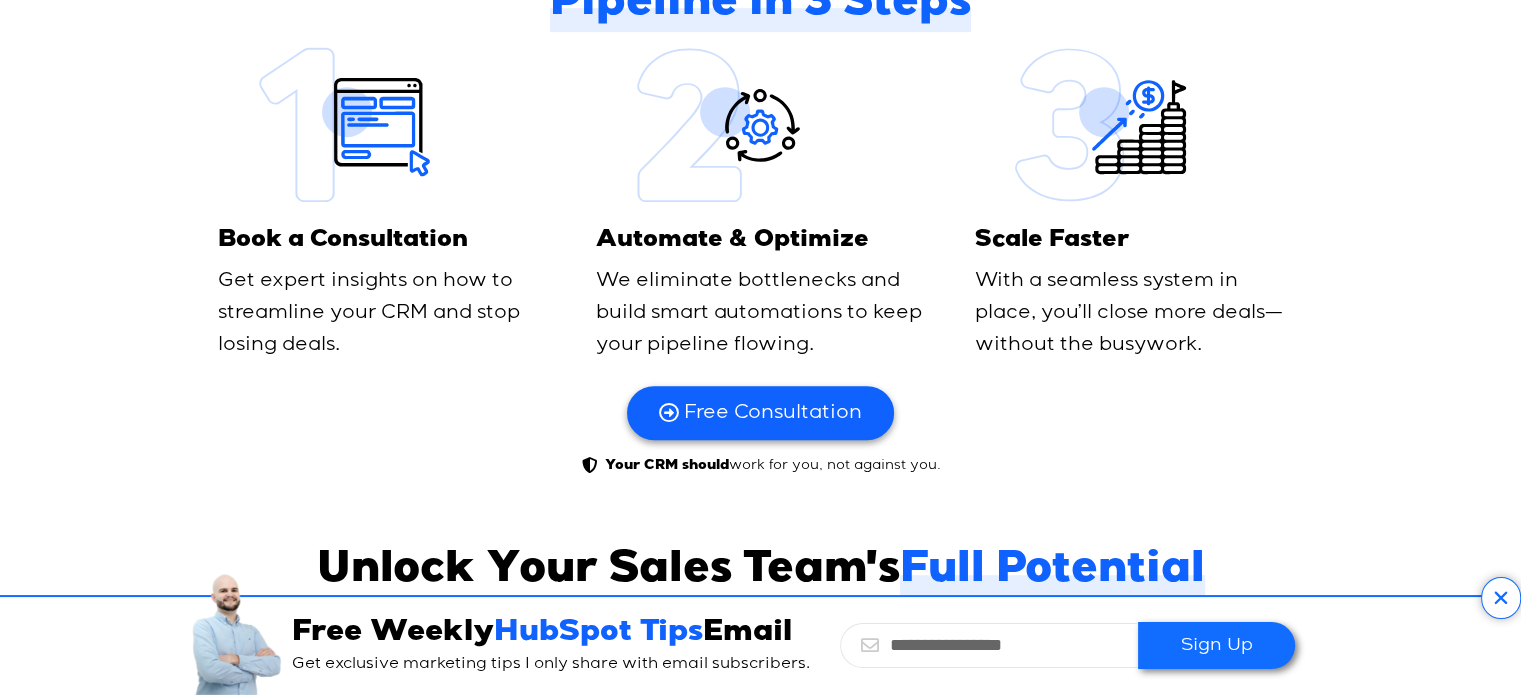 scroll, scrollTop: 967, scrollLeft: 0, axis: vertical 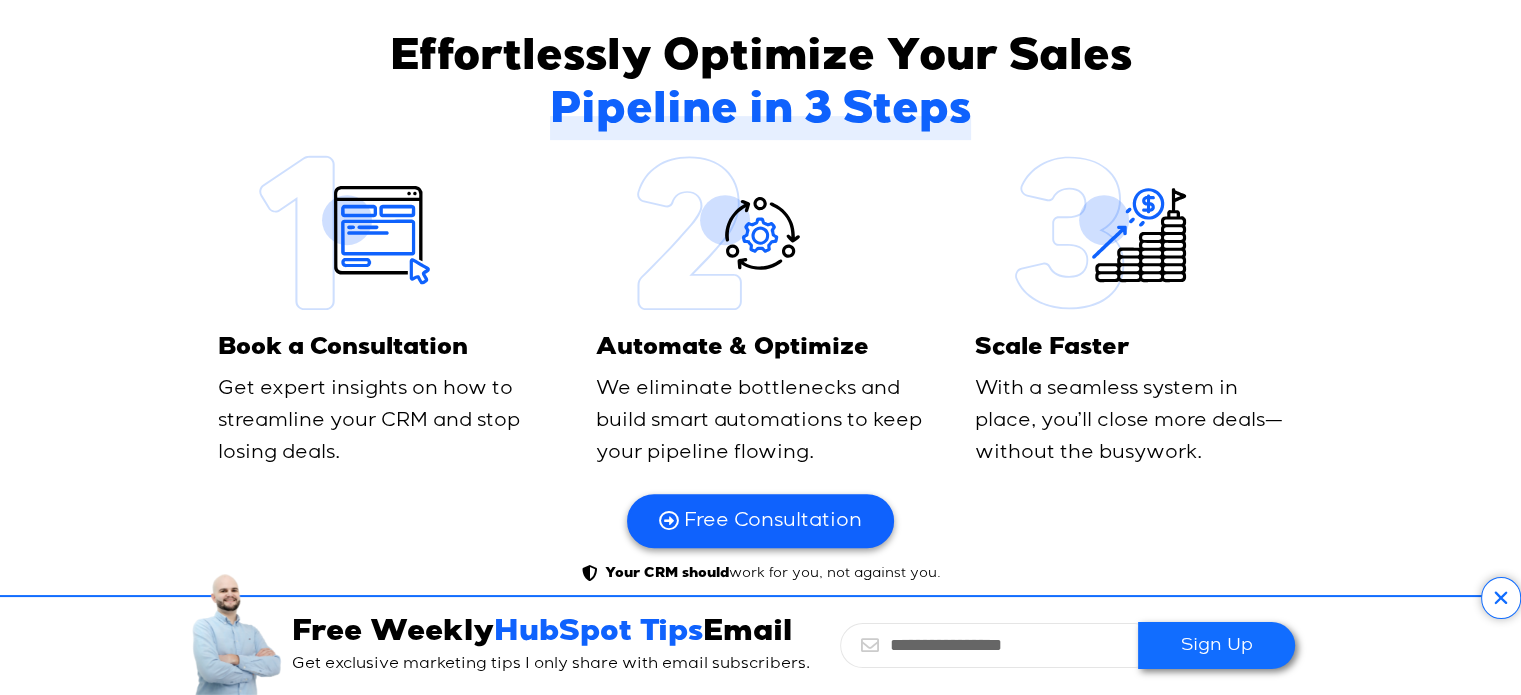 drag, startPoint x: 437, startPoint y: 240, endPoint x: 372, endPoint y: 256, distance: 66.94027 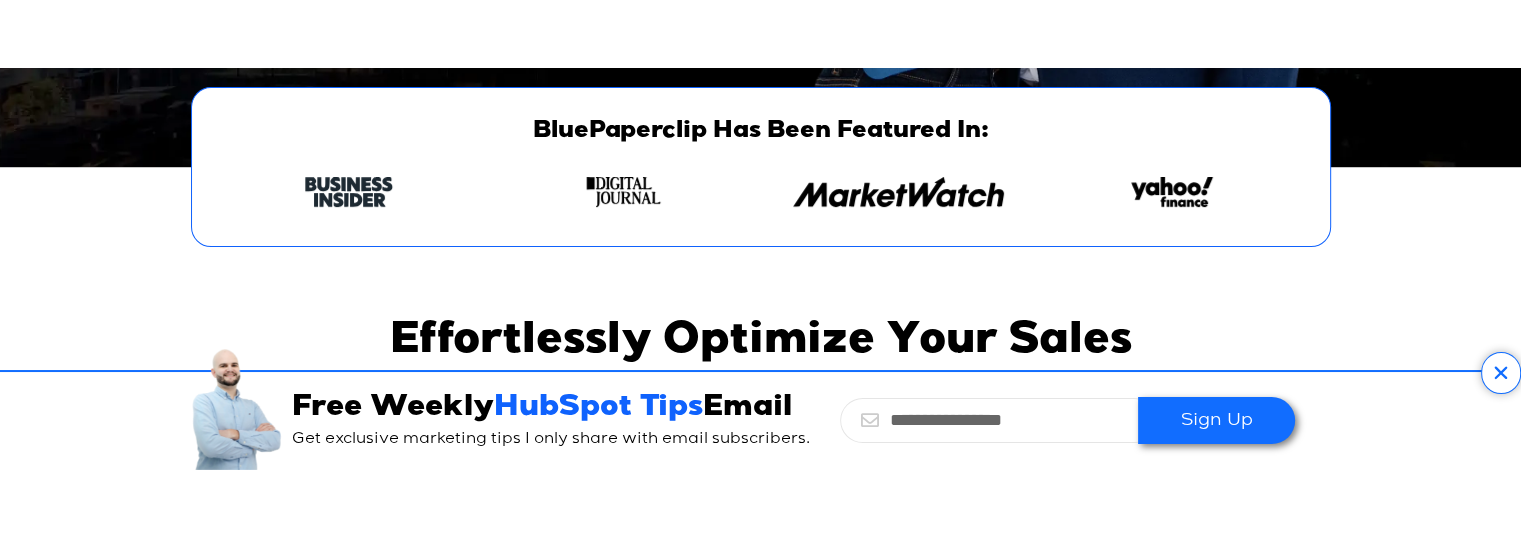 scroll, scrollTop: 752, scrollLeft: 0, axis: vertical 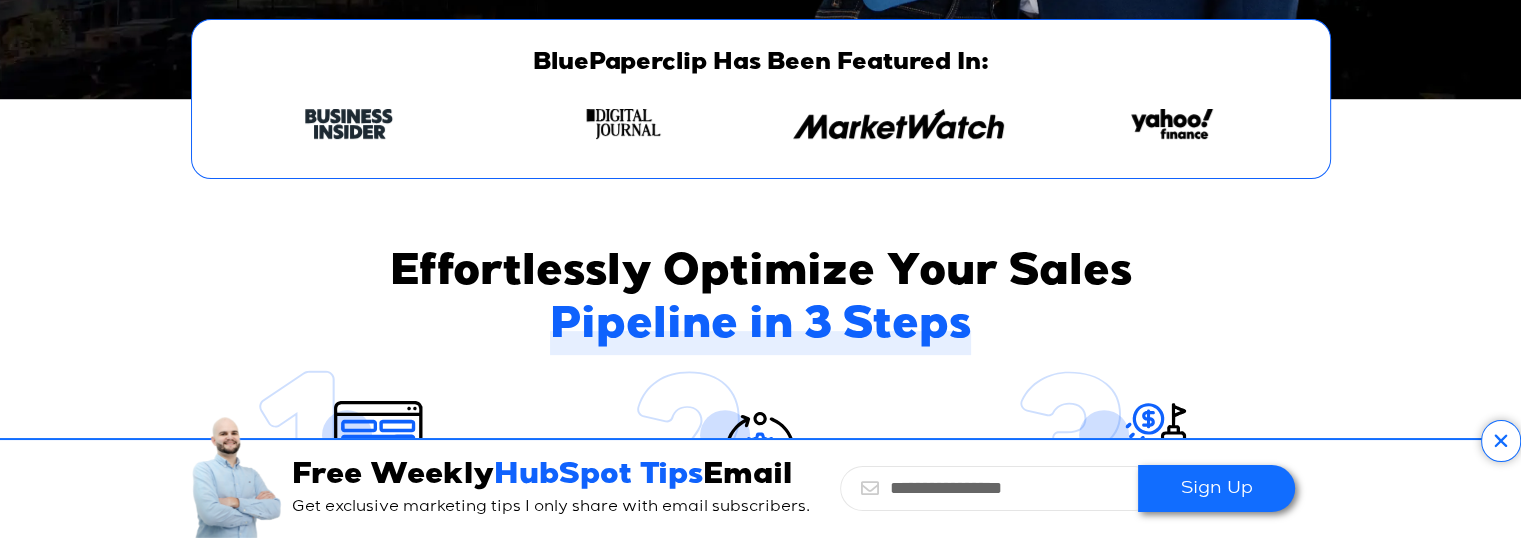 click at bounding box center (1501, 441) 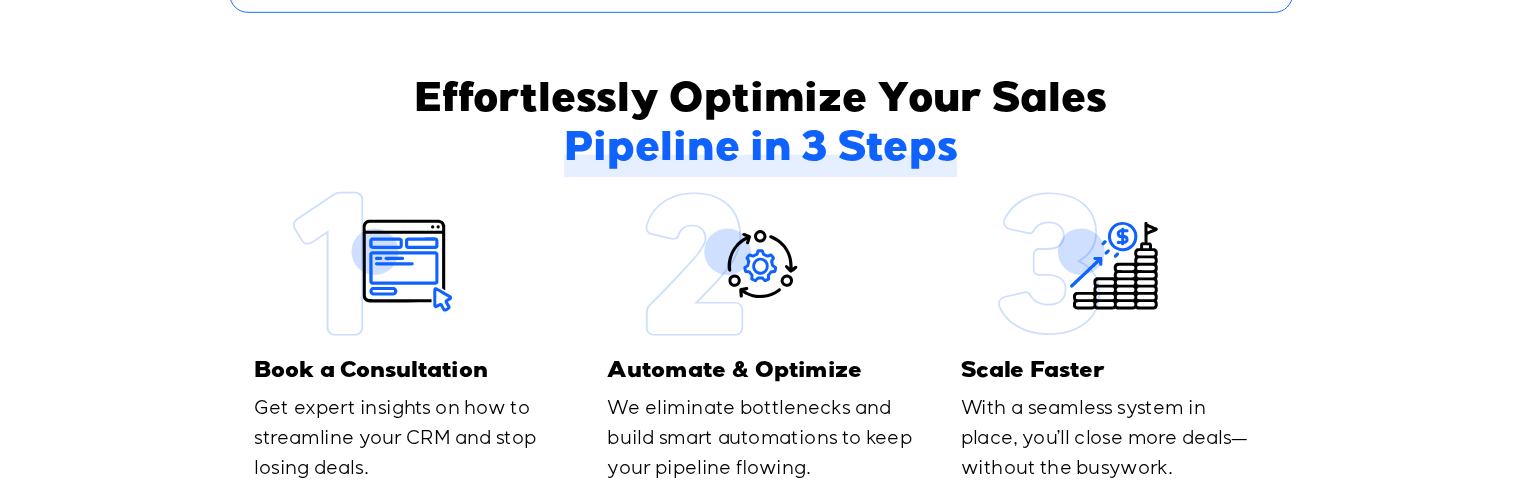 scroll, scrollTop: 952, scrollLeft: 0, axis: vertical 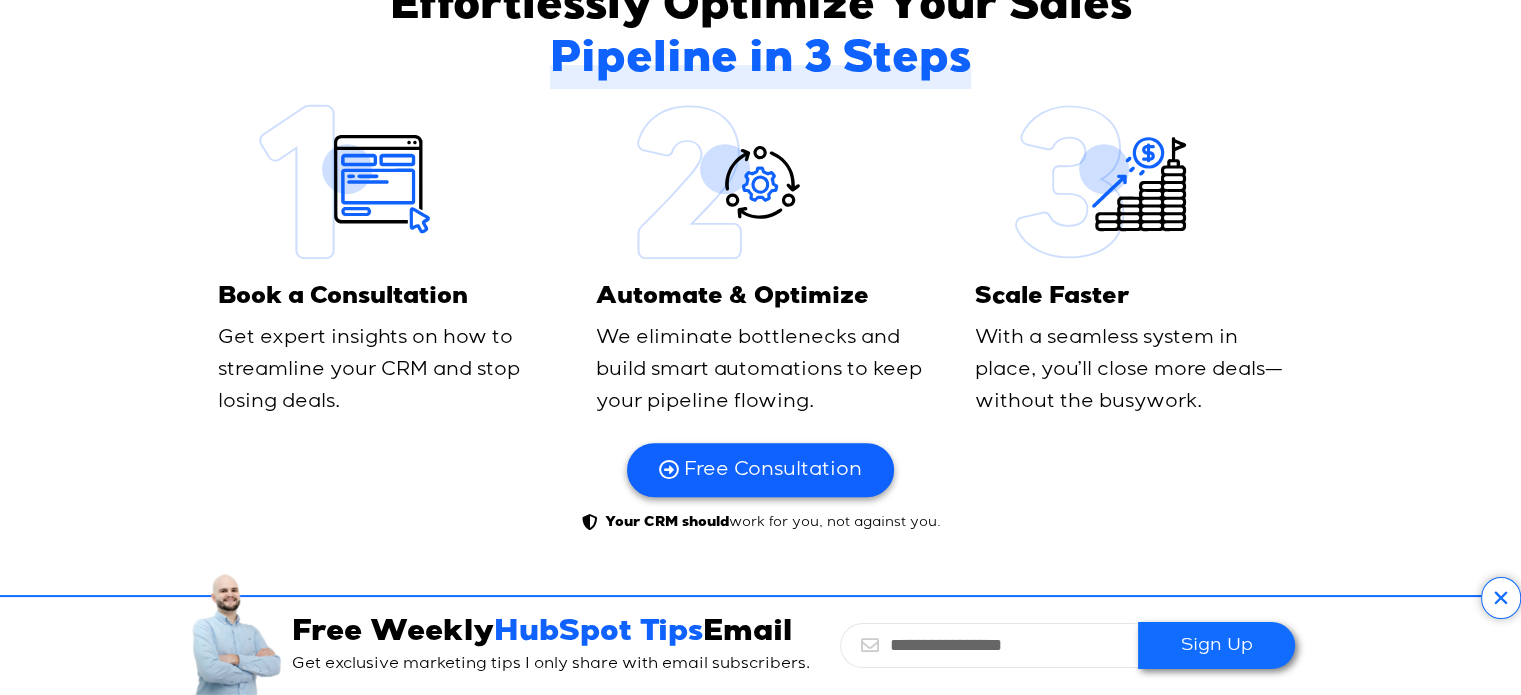 click on "Book a Consultation" at bounding box center [343, 298] 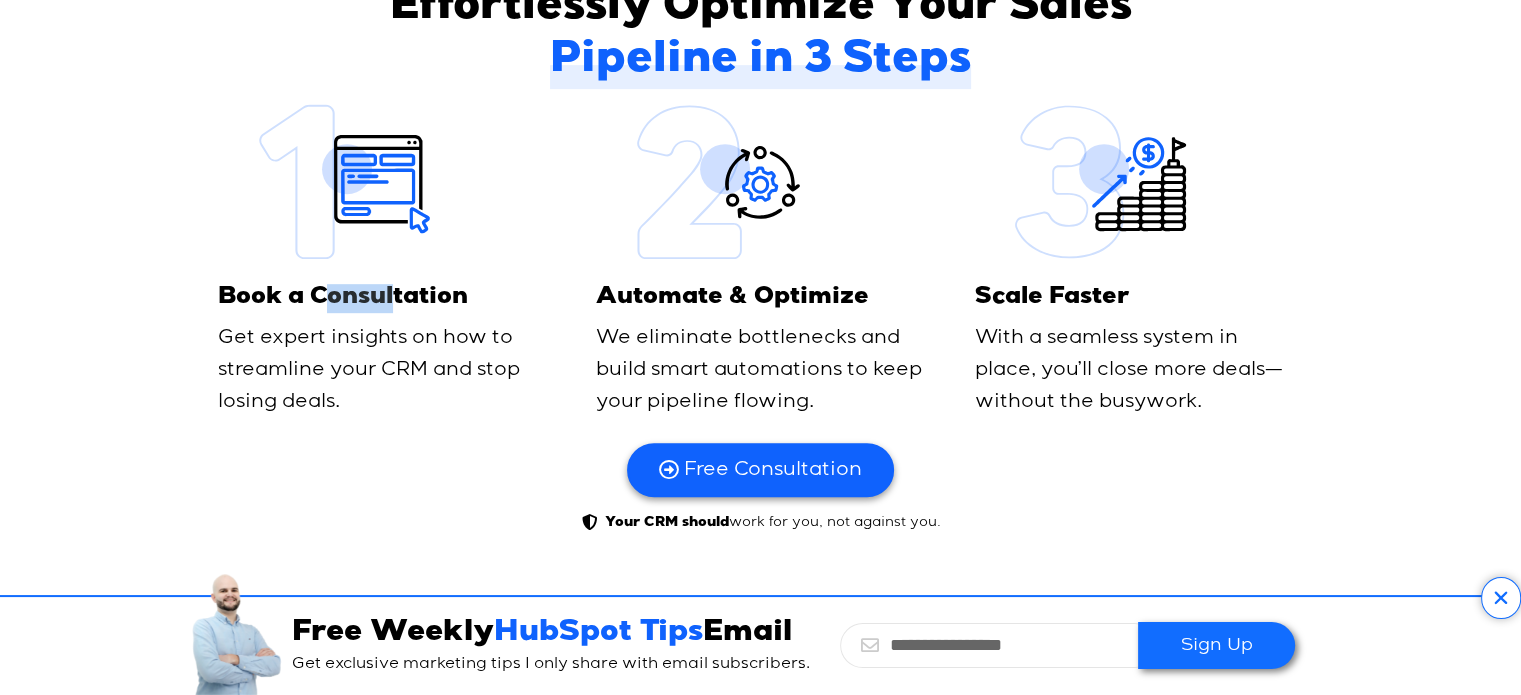 click on "Book a Consultation" at bounding box center [343, 298] 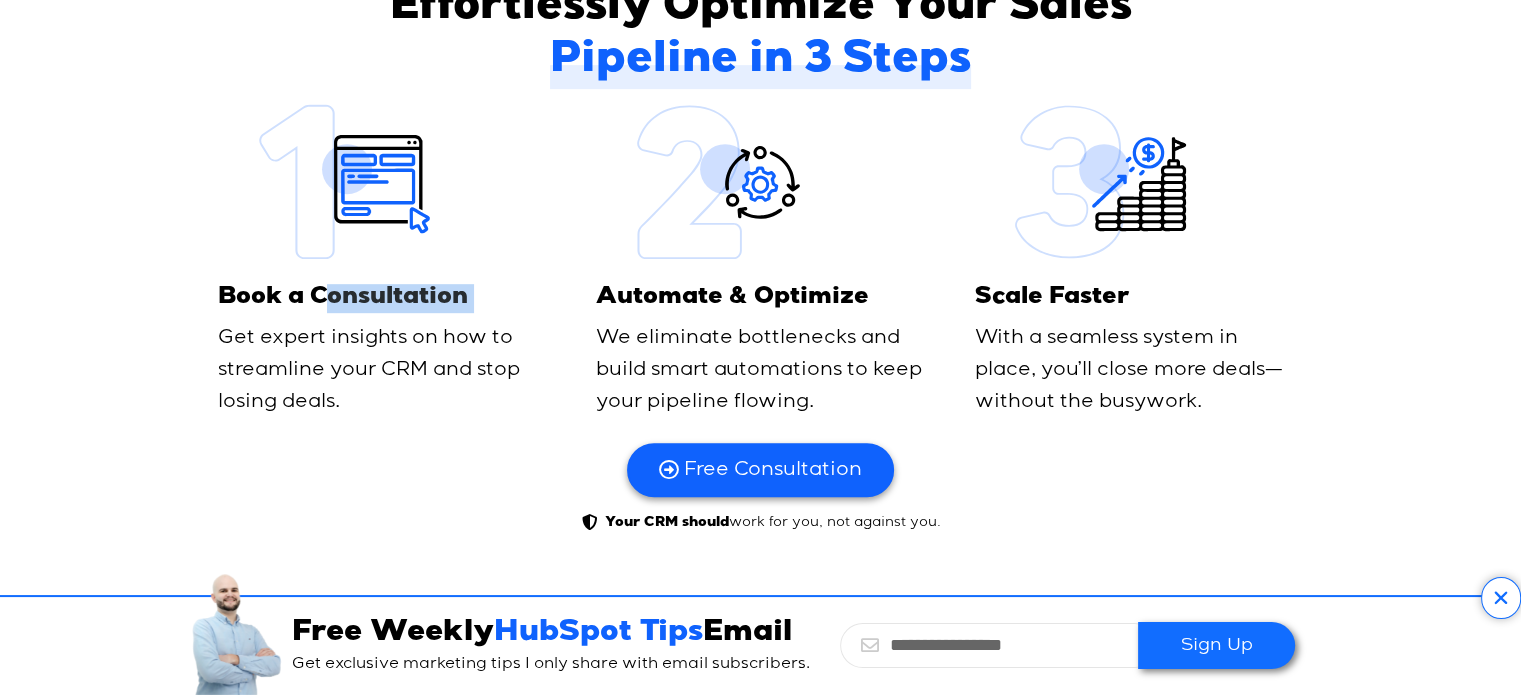 click on "Book a Consultation" at bounding box center (343, 298) 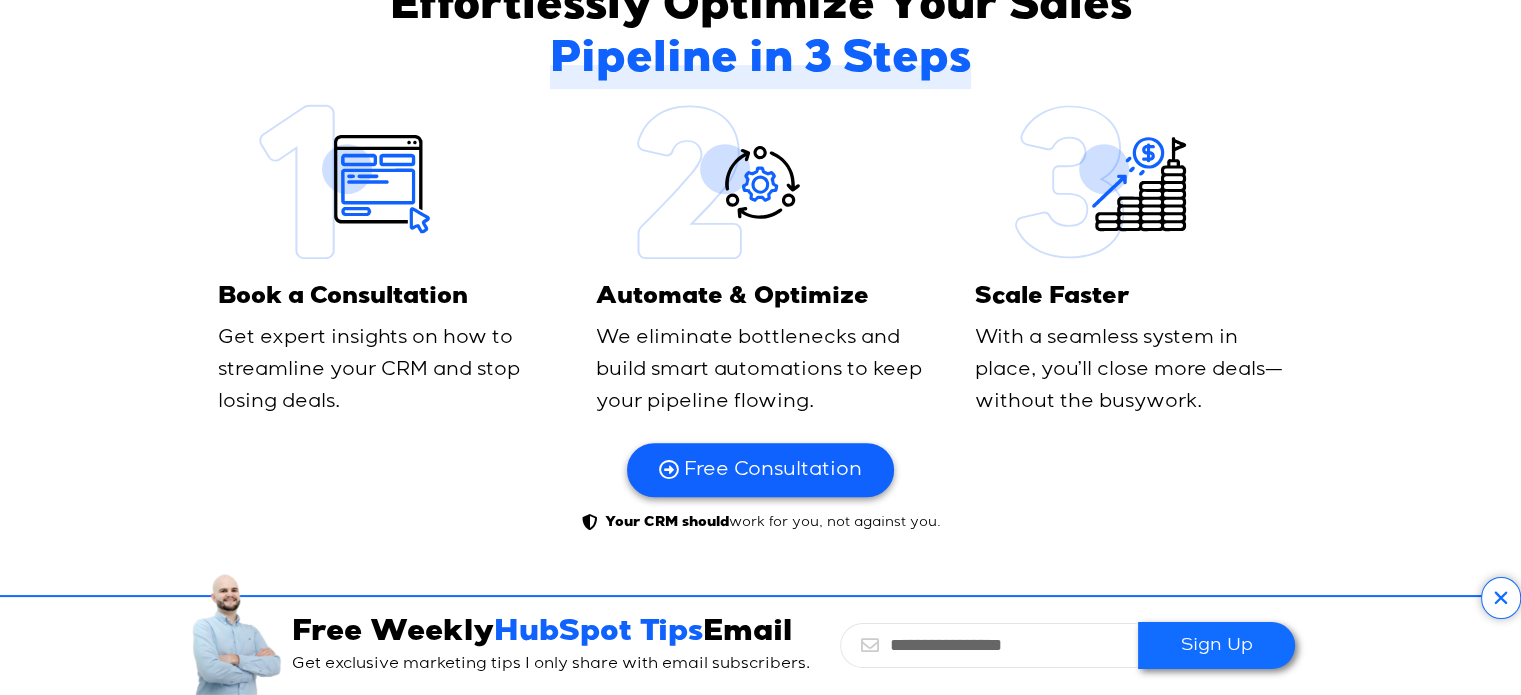 drag, startPoint x: 223, startPoint y: 345, endPoint x: 346, endPoint y: 413, distance: 140.54536 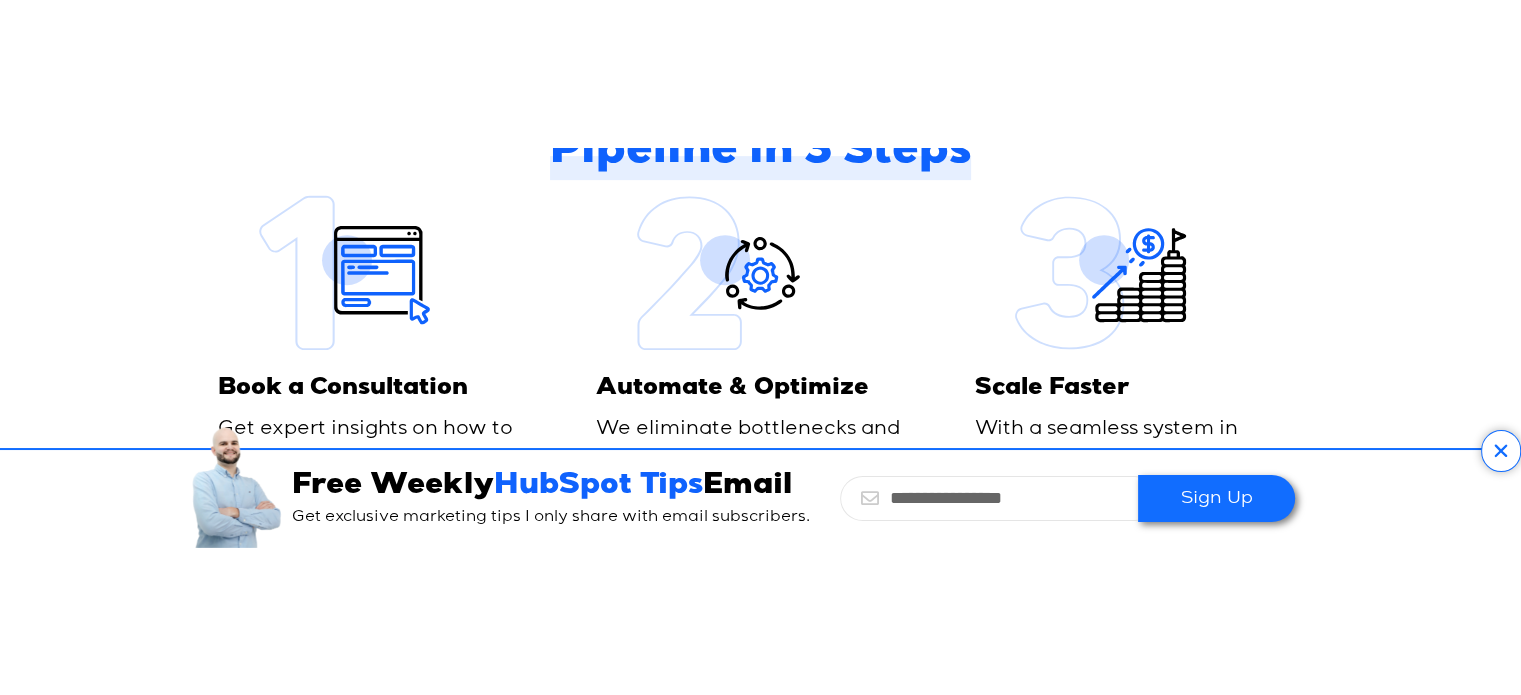 scroll, scrollTop: 1076, scrollLeft: 0, axis: vertical 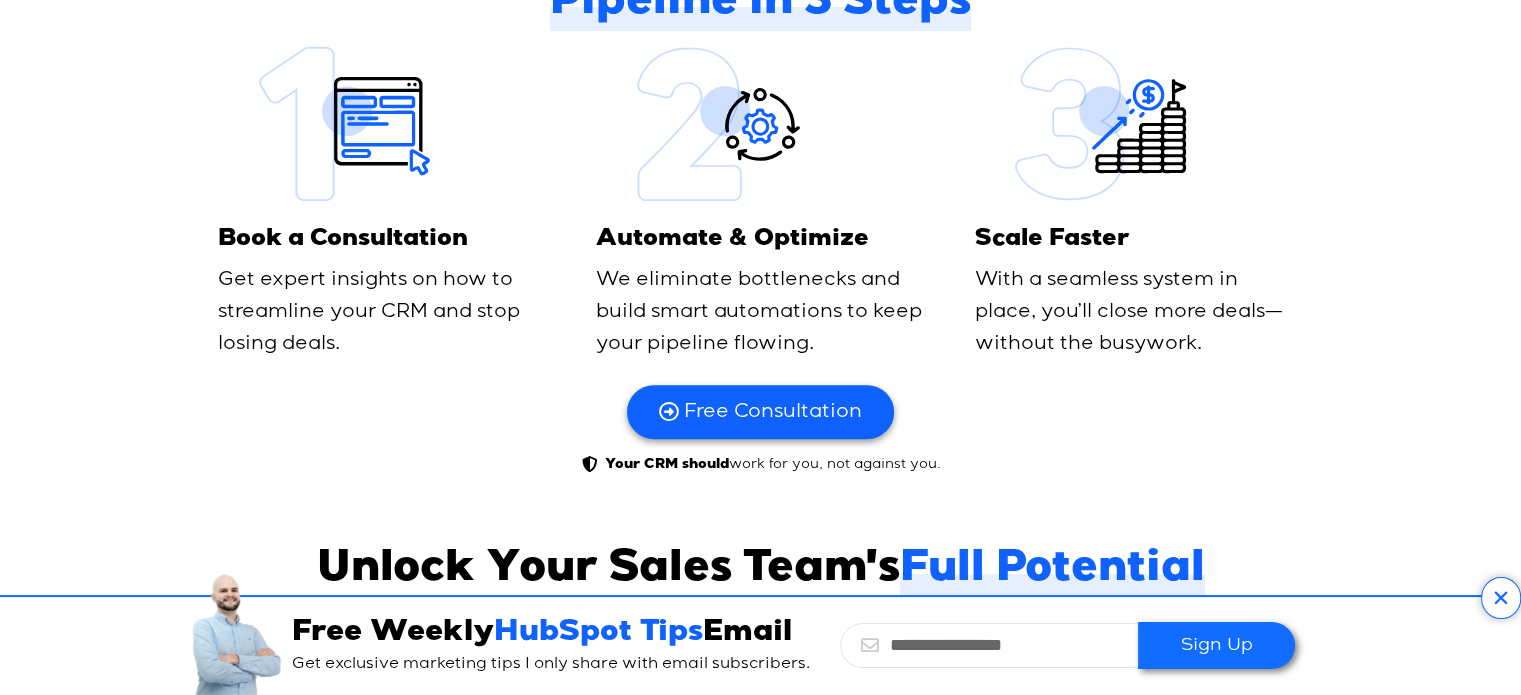 drag, startPoint x: 600, startPoint y: 239, endPoint x: 872, endPoint y: 254, distance: 272.4133 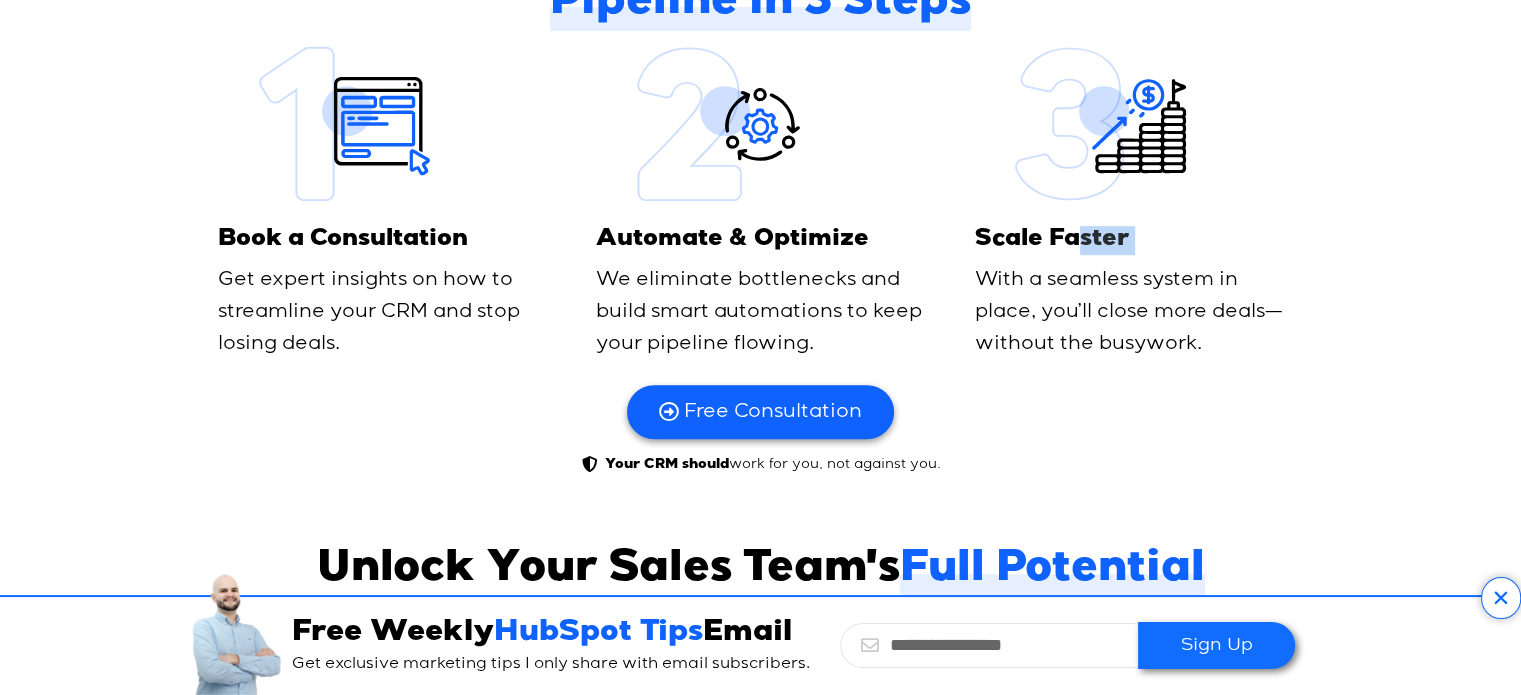 click on "Scale Faster" at bounding box center [1052, 240] 